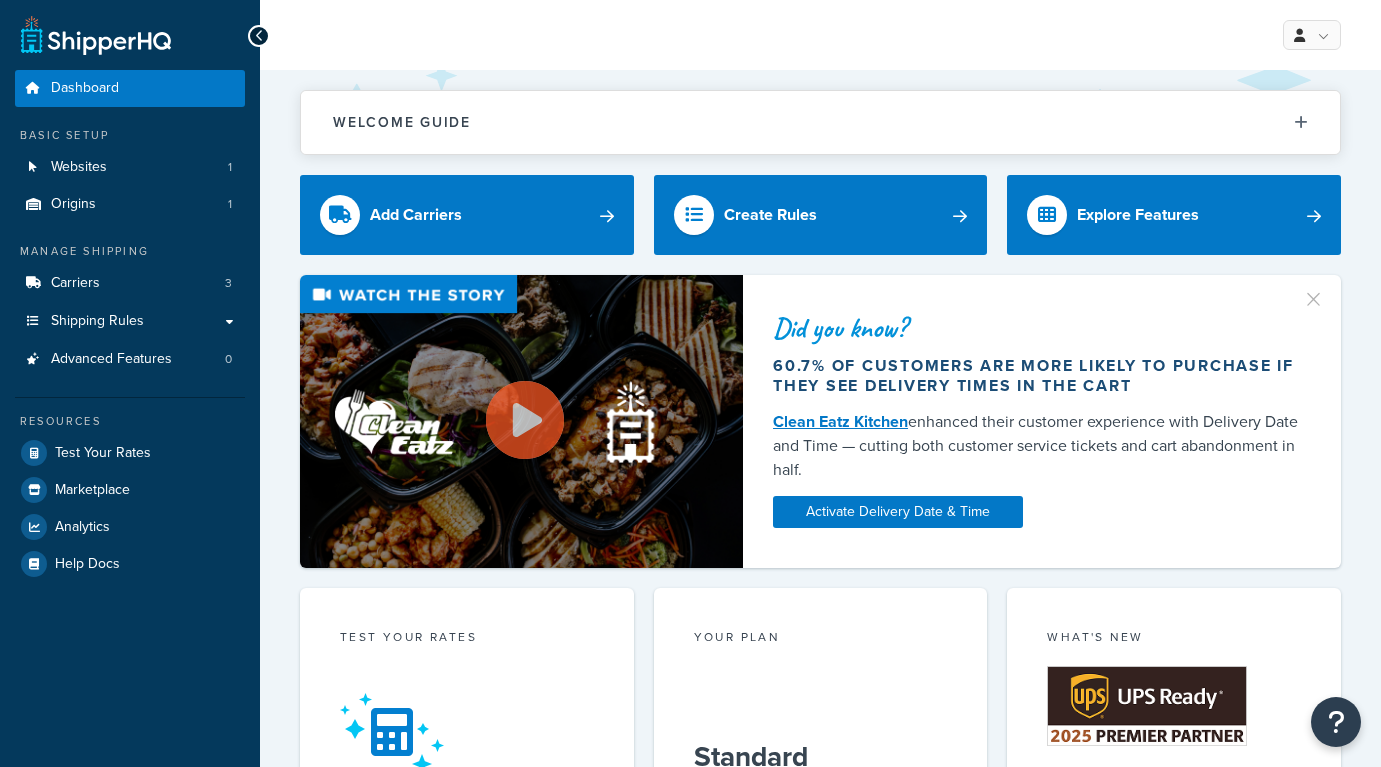 scroll, scrollTop: 0, scrollLeft: 0, axis: both 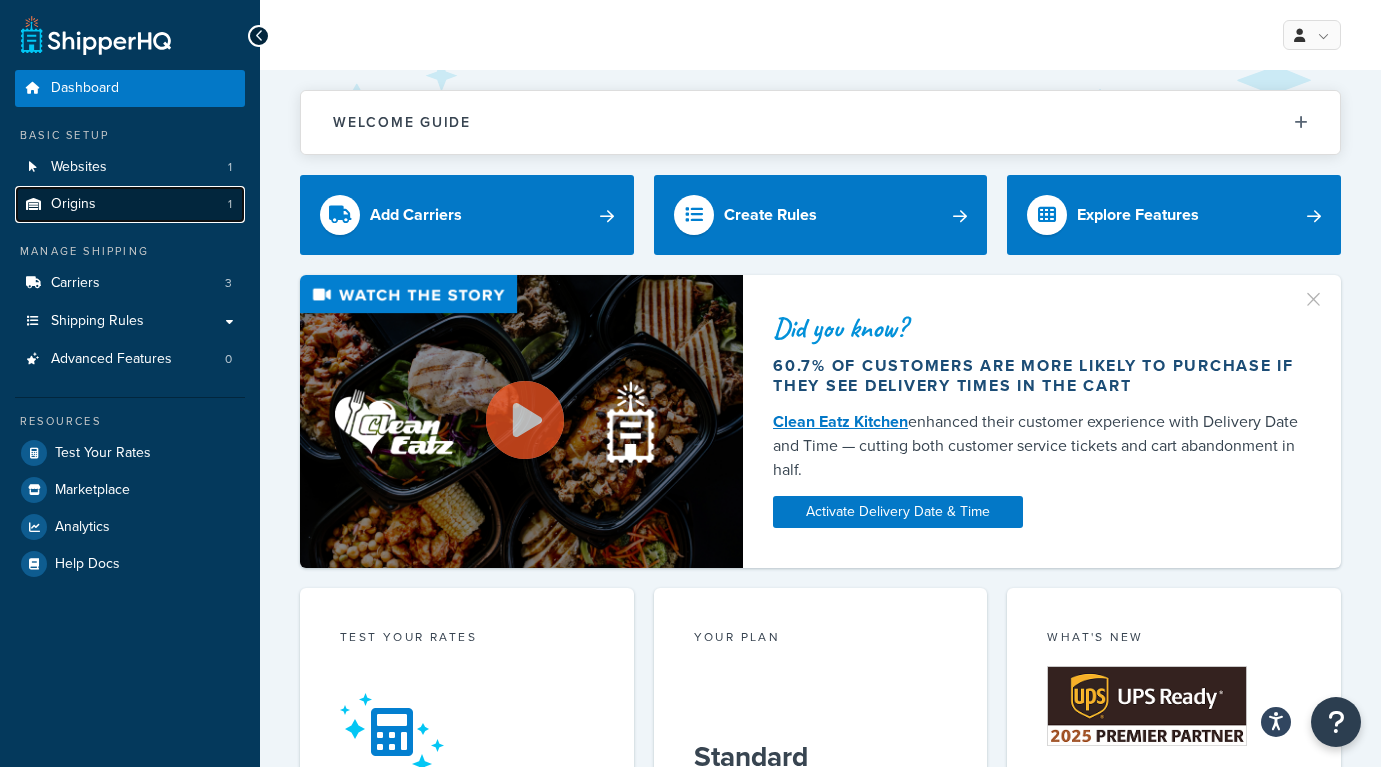 click on "Origins 1" at bounding box center [130, 204] 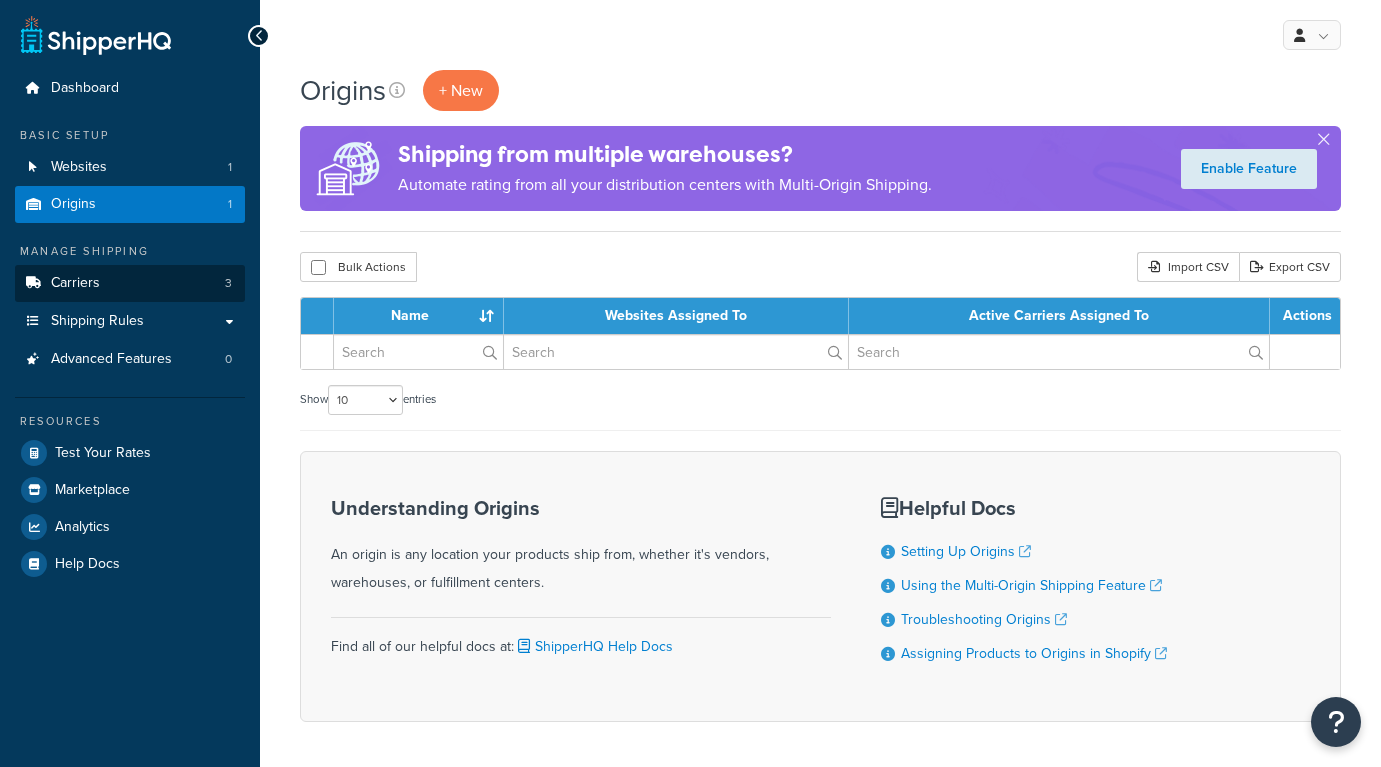 scroll, scrollTop: 0, scrollLeft: 0, axis: both 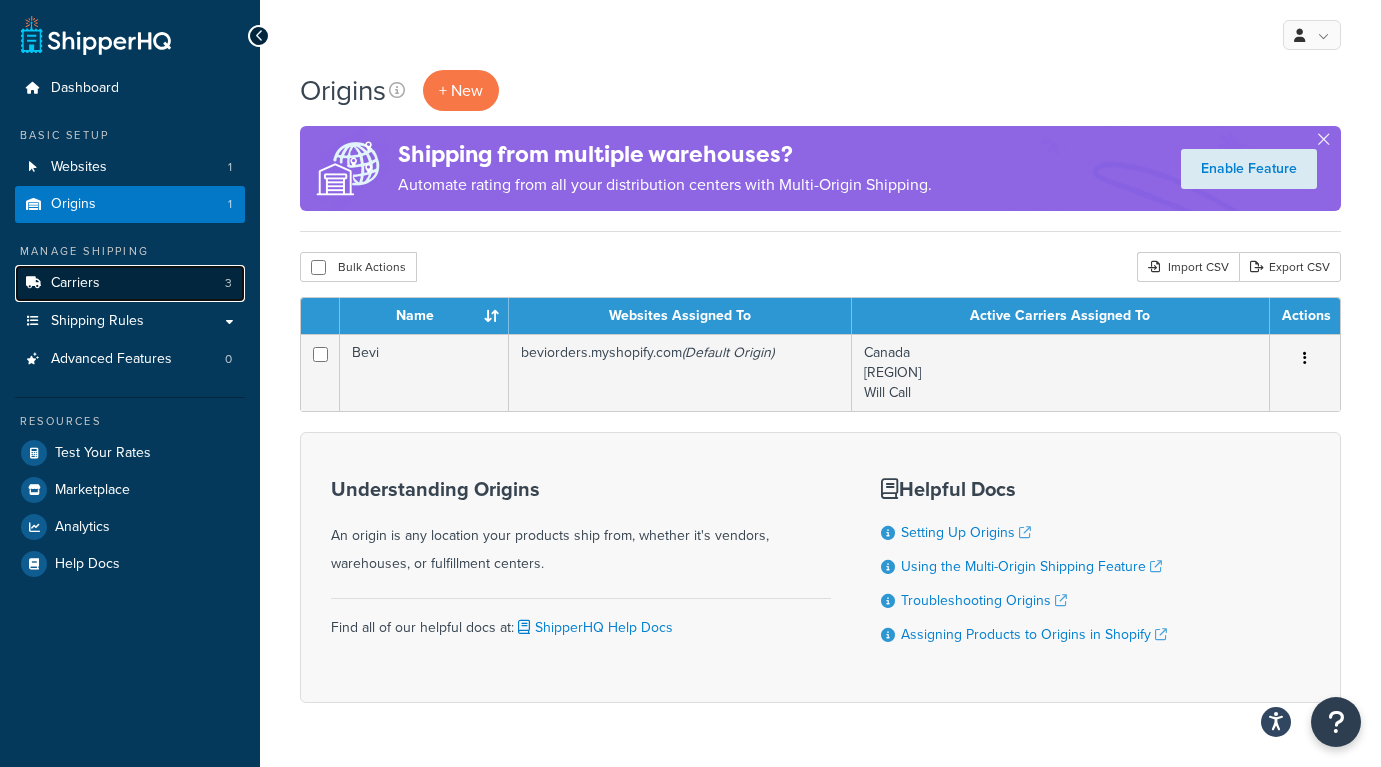 click on "Carriers
3" at bounding box center [130, 283] 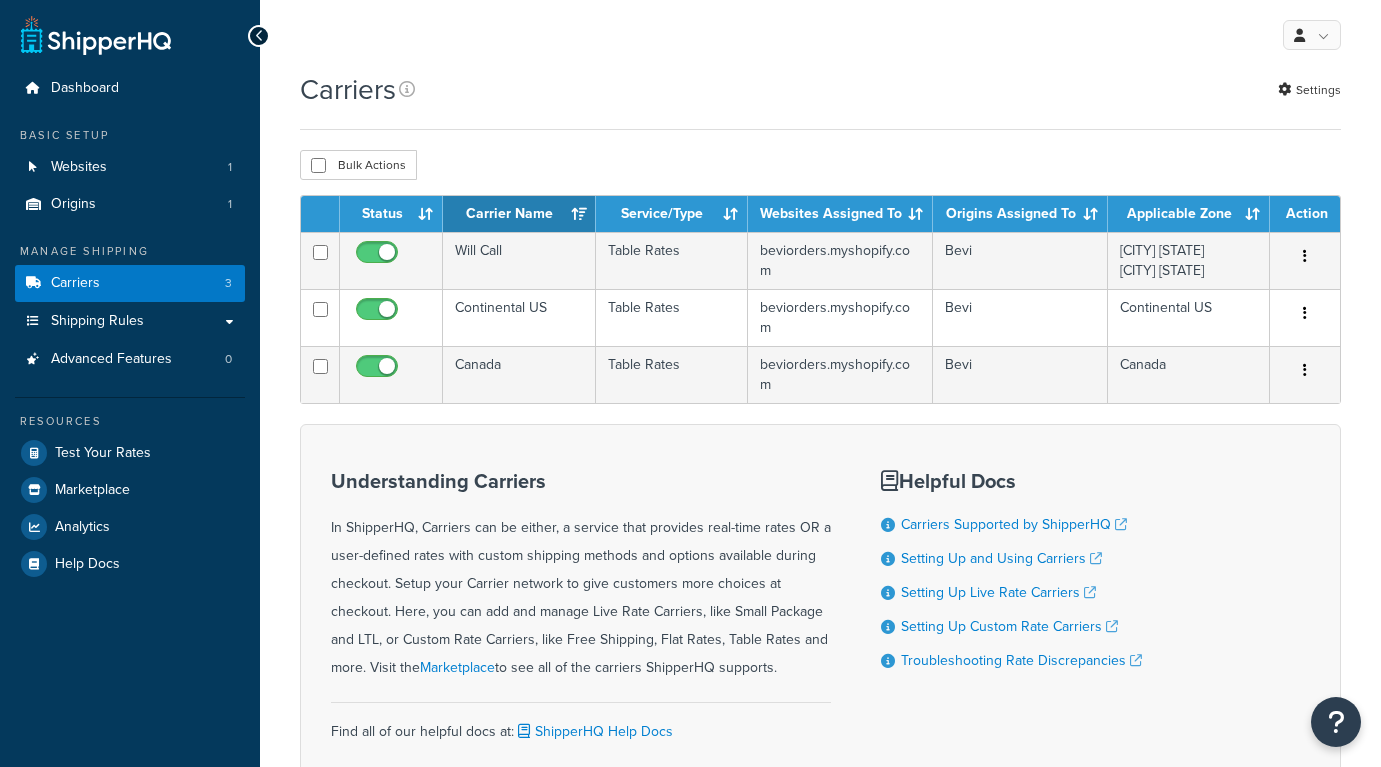 scroll, scrollTop: 0, scrollLeft: 0, axis: both 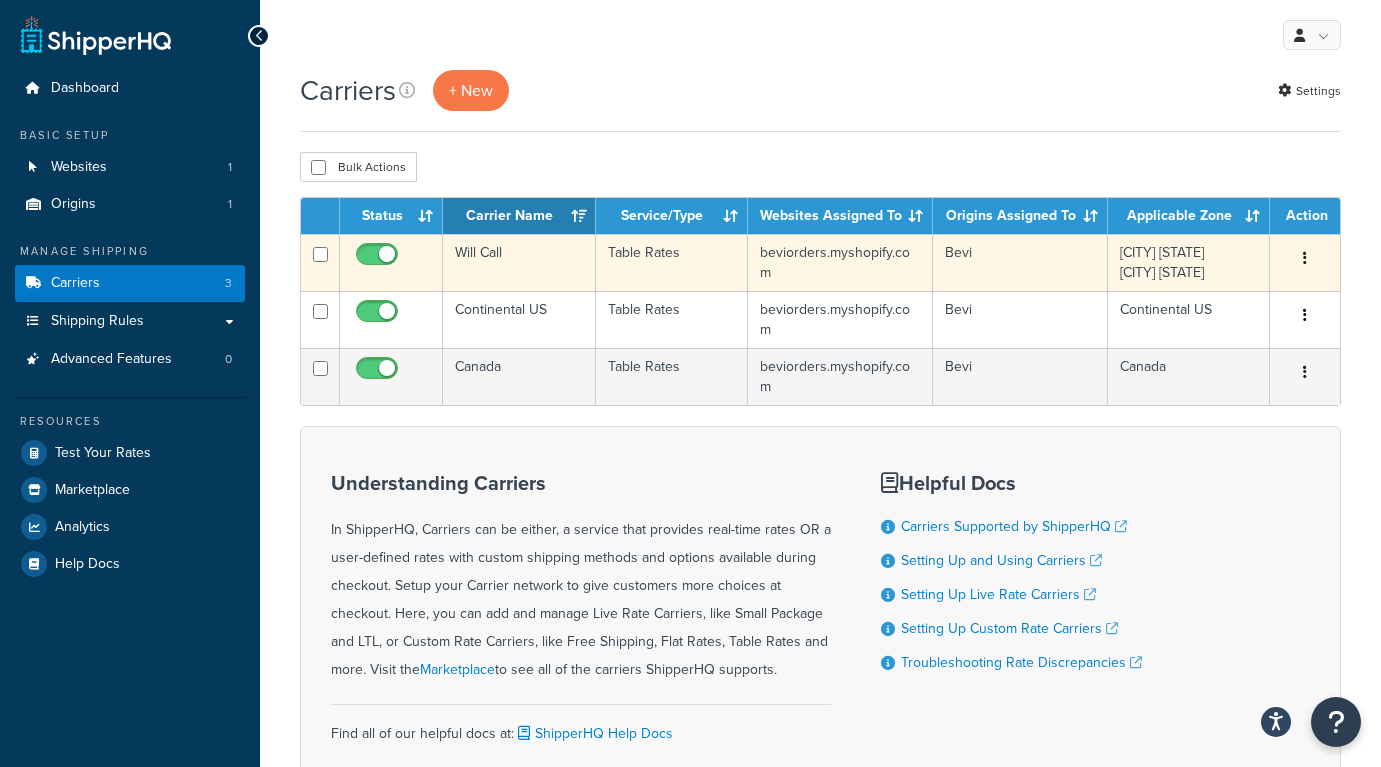 click on "Table Rates" at bounding box center (672, 262) 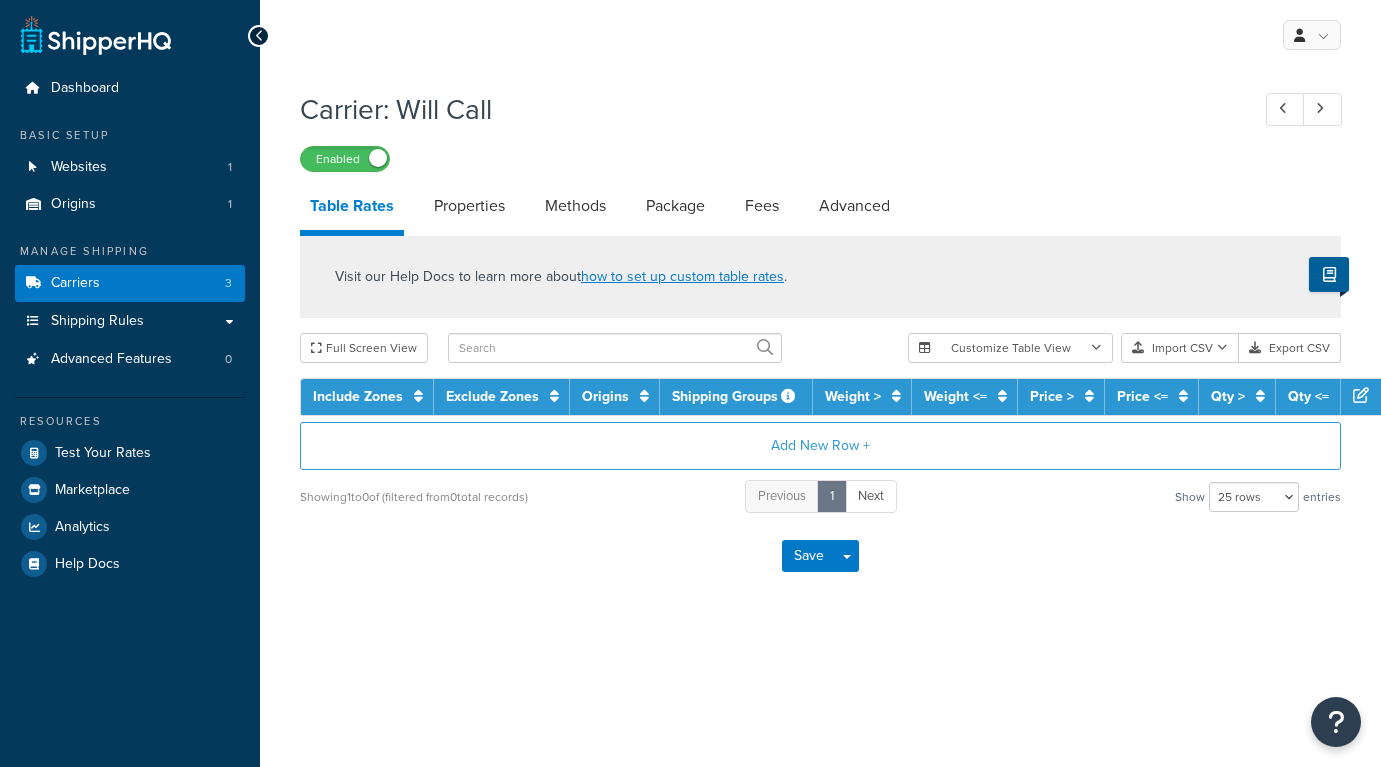 select on "25" 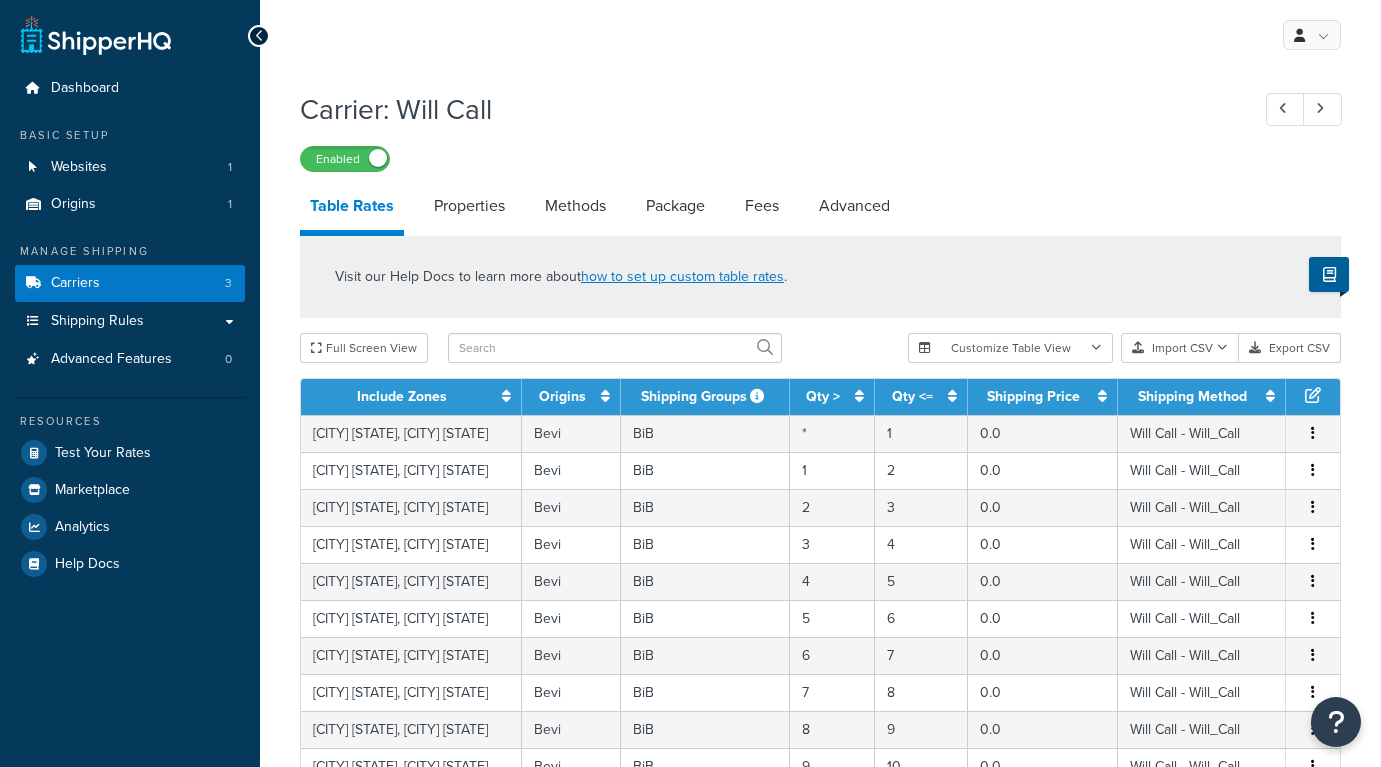 scroll, scrollTop: 0, scrollLeft: 0, axis: both 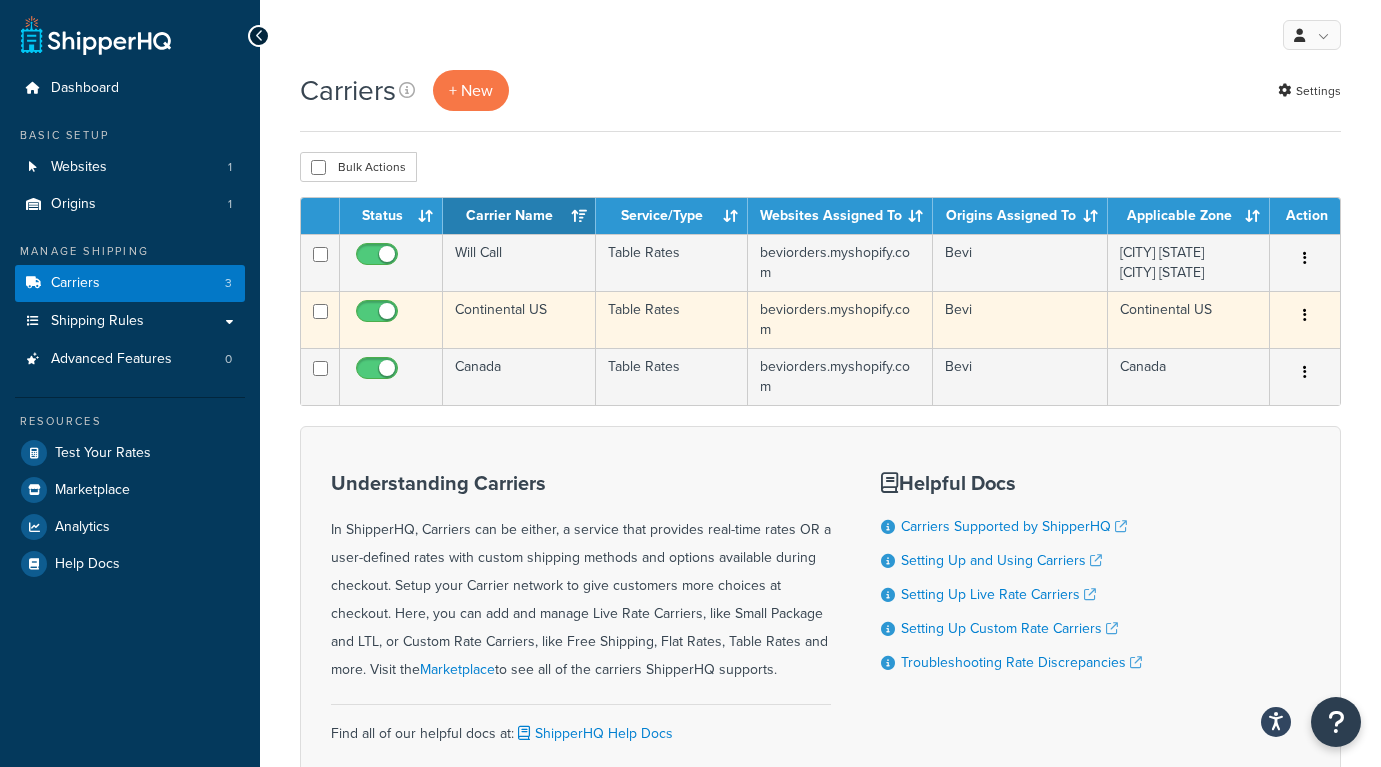 click on "Table Rates" at bounding box center [672, 319] 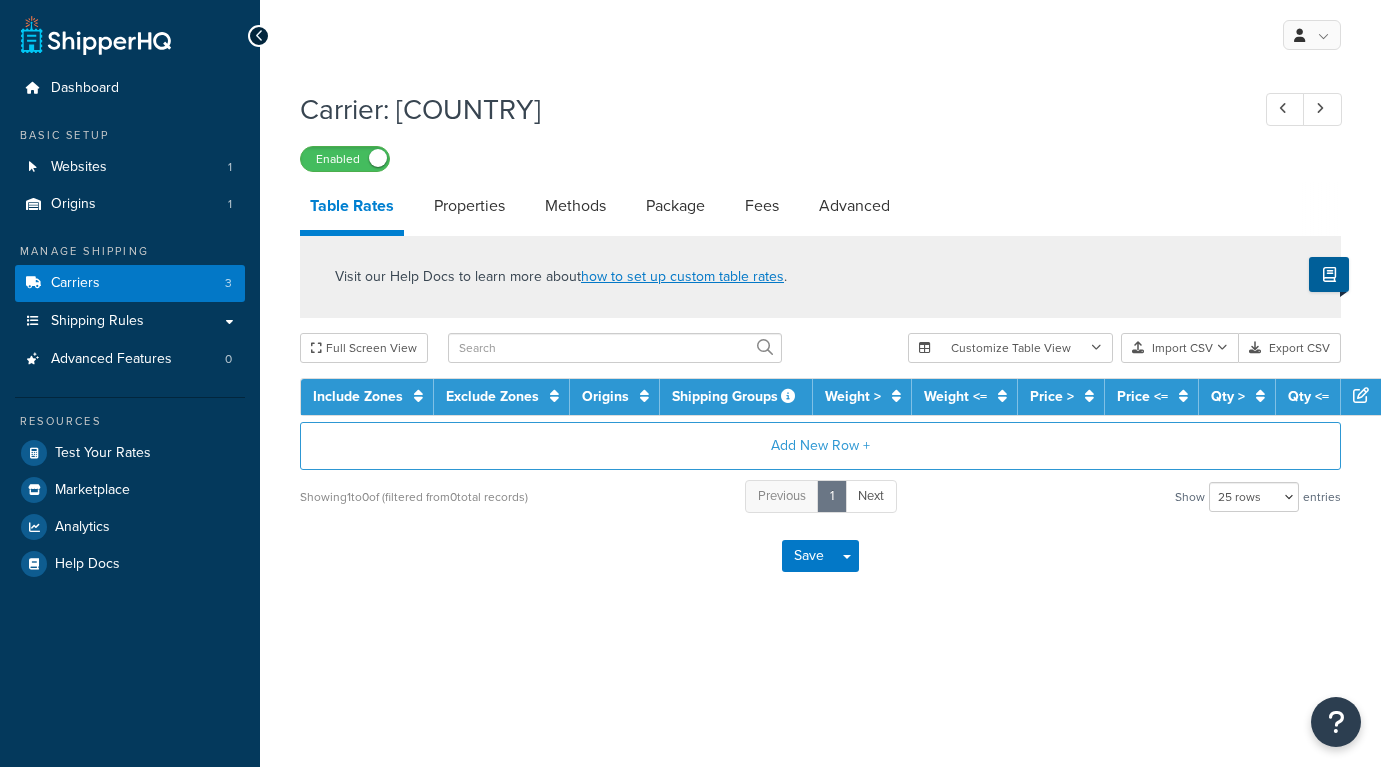 select on "25" 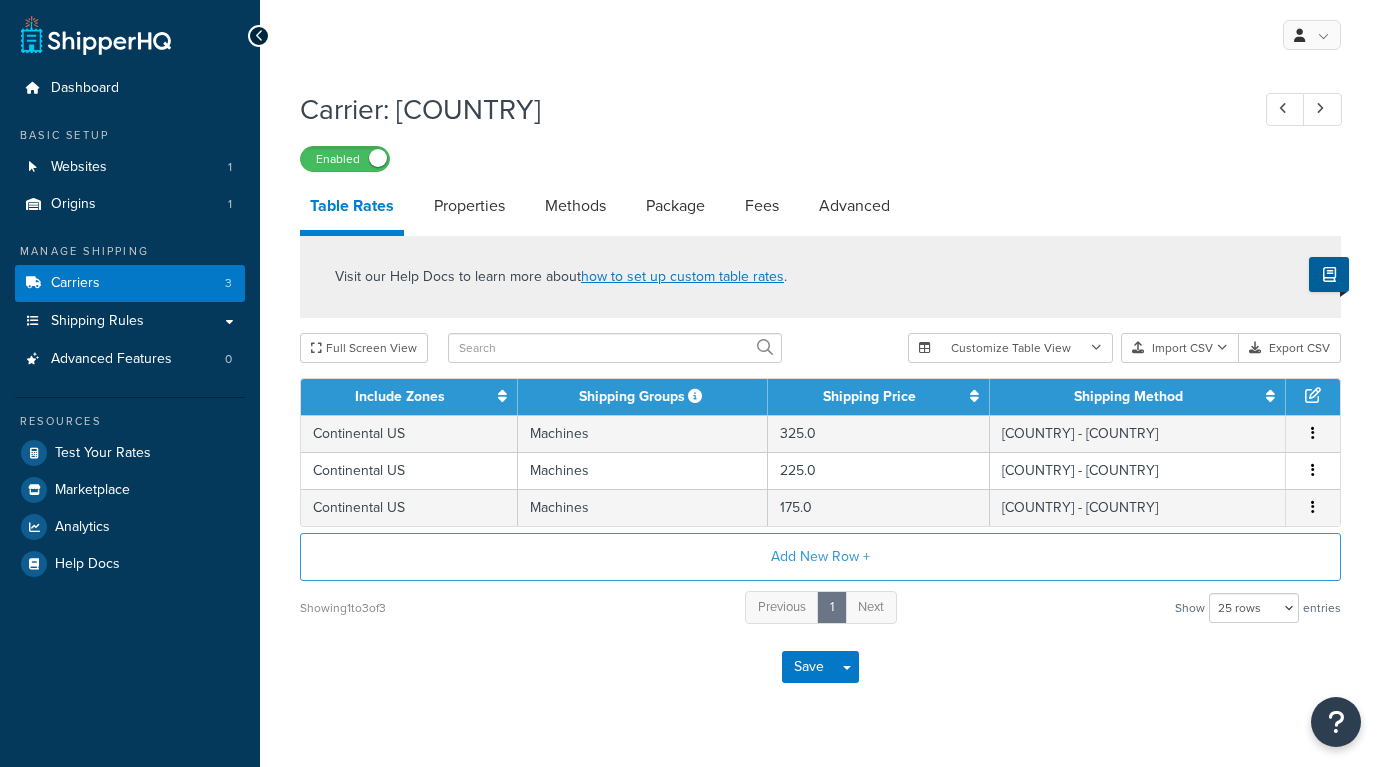 scroll, scrollTop: 0, scrollLeft: 0, axis: both 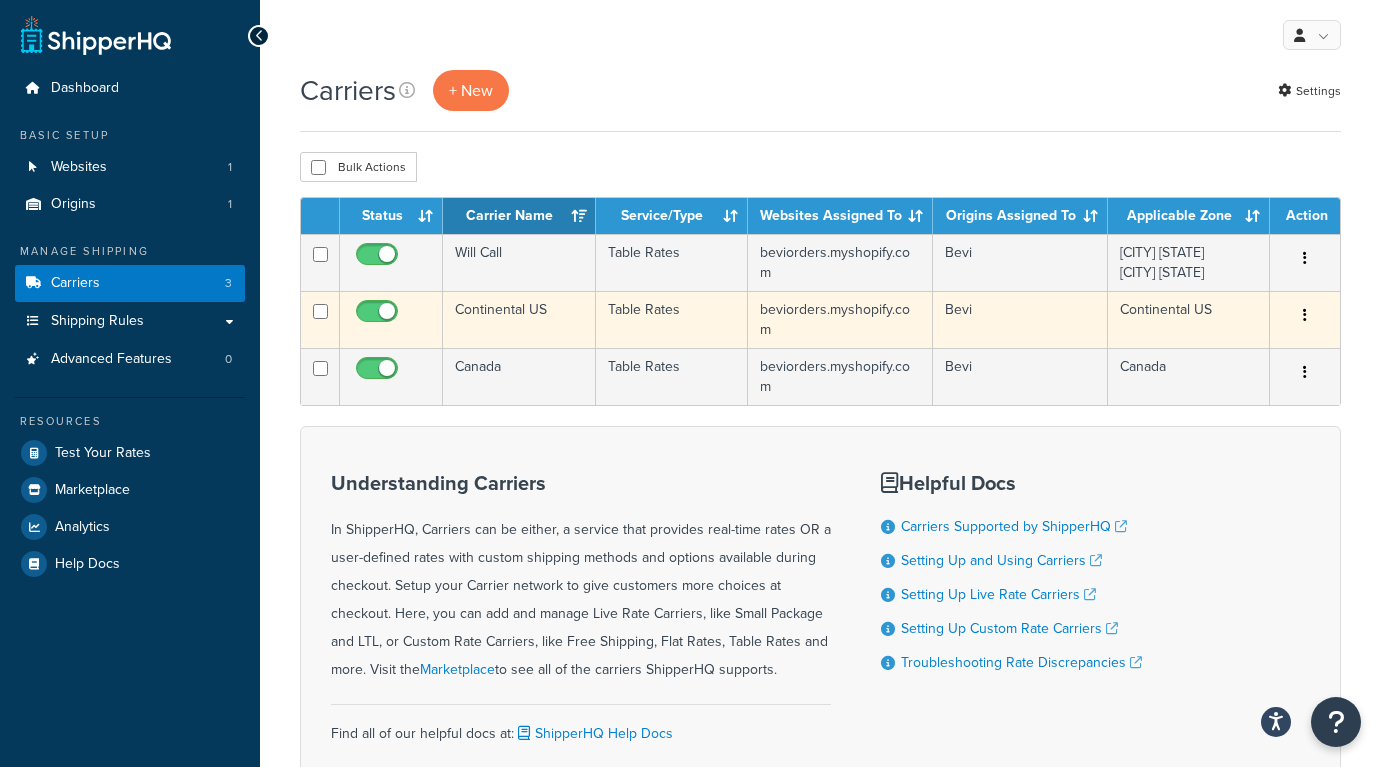 click on "Table Rates" at bounding box center [672, 319] 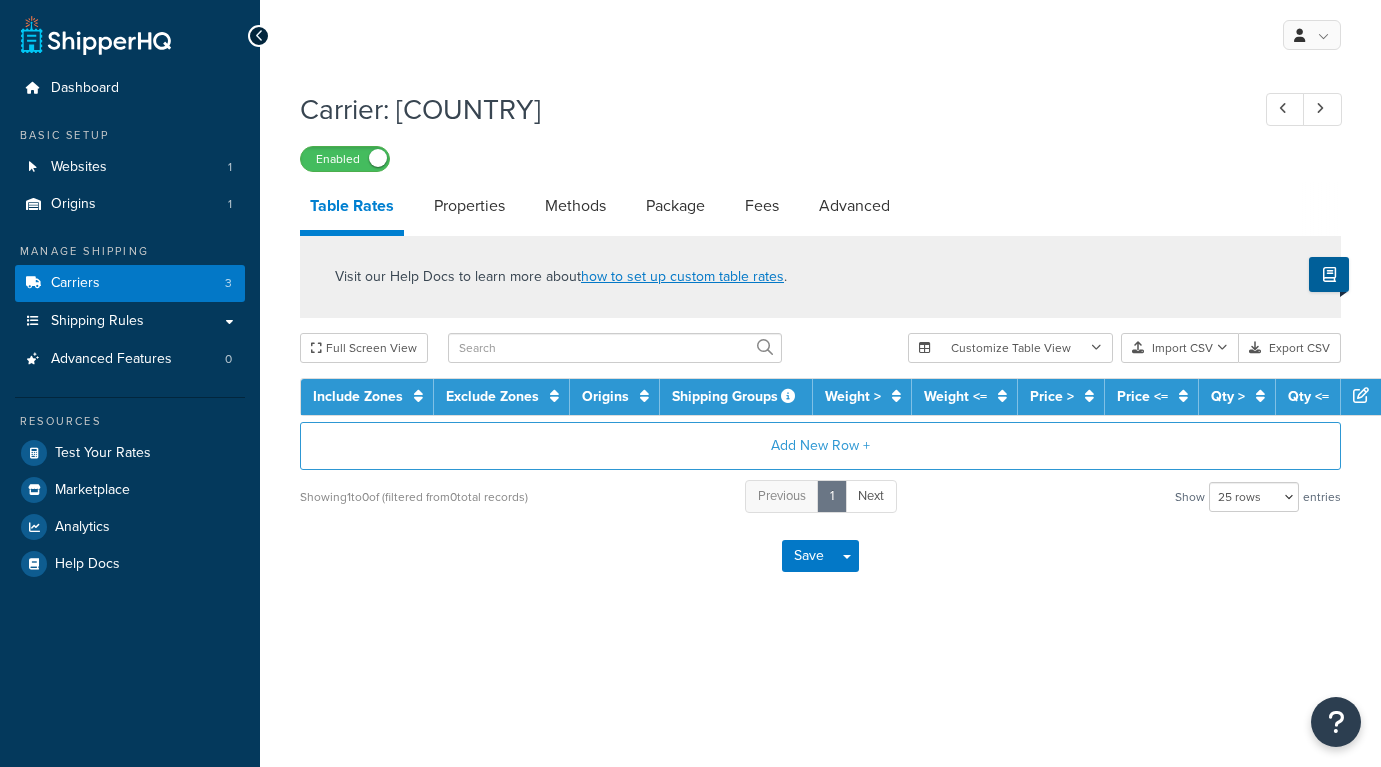 select on "25" 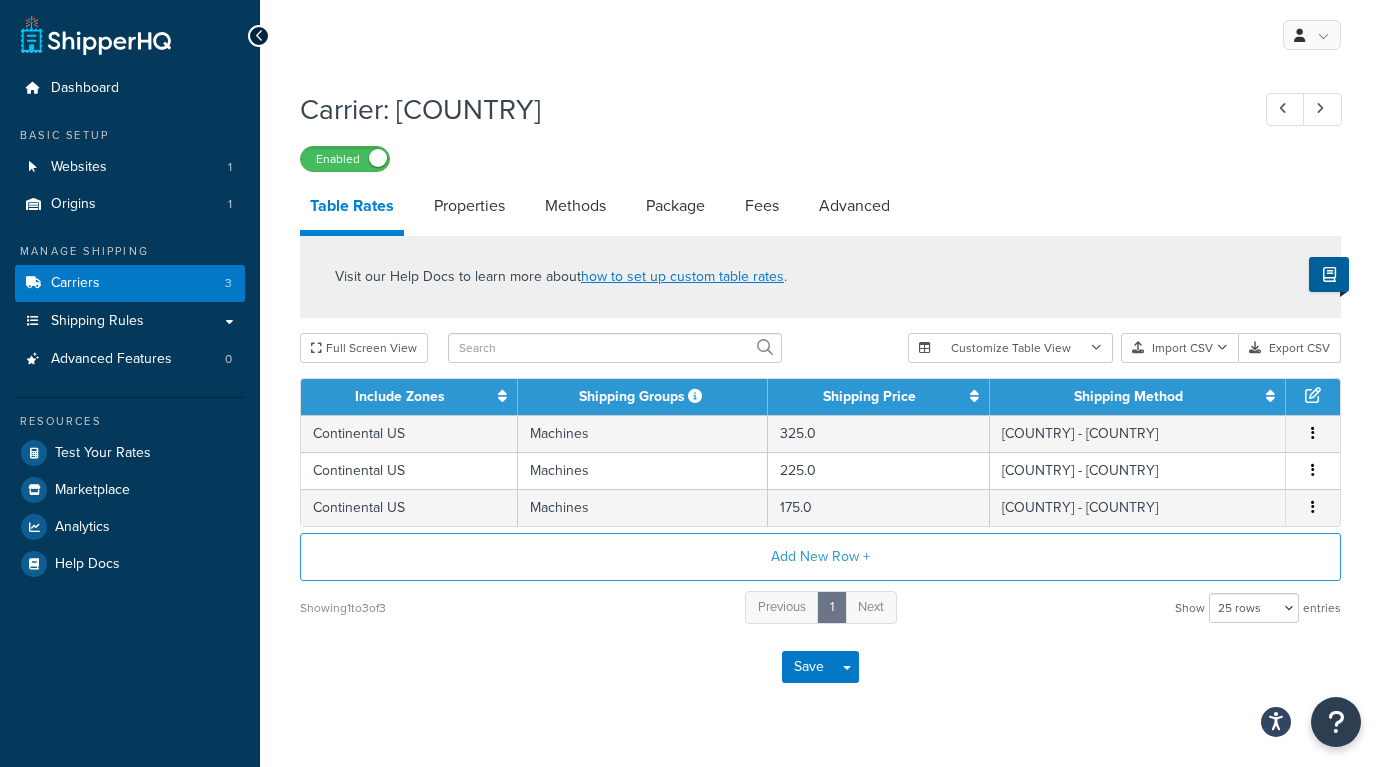 scroll, scrollTop: 0, scrollLeft: 0, axis: both 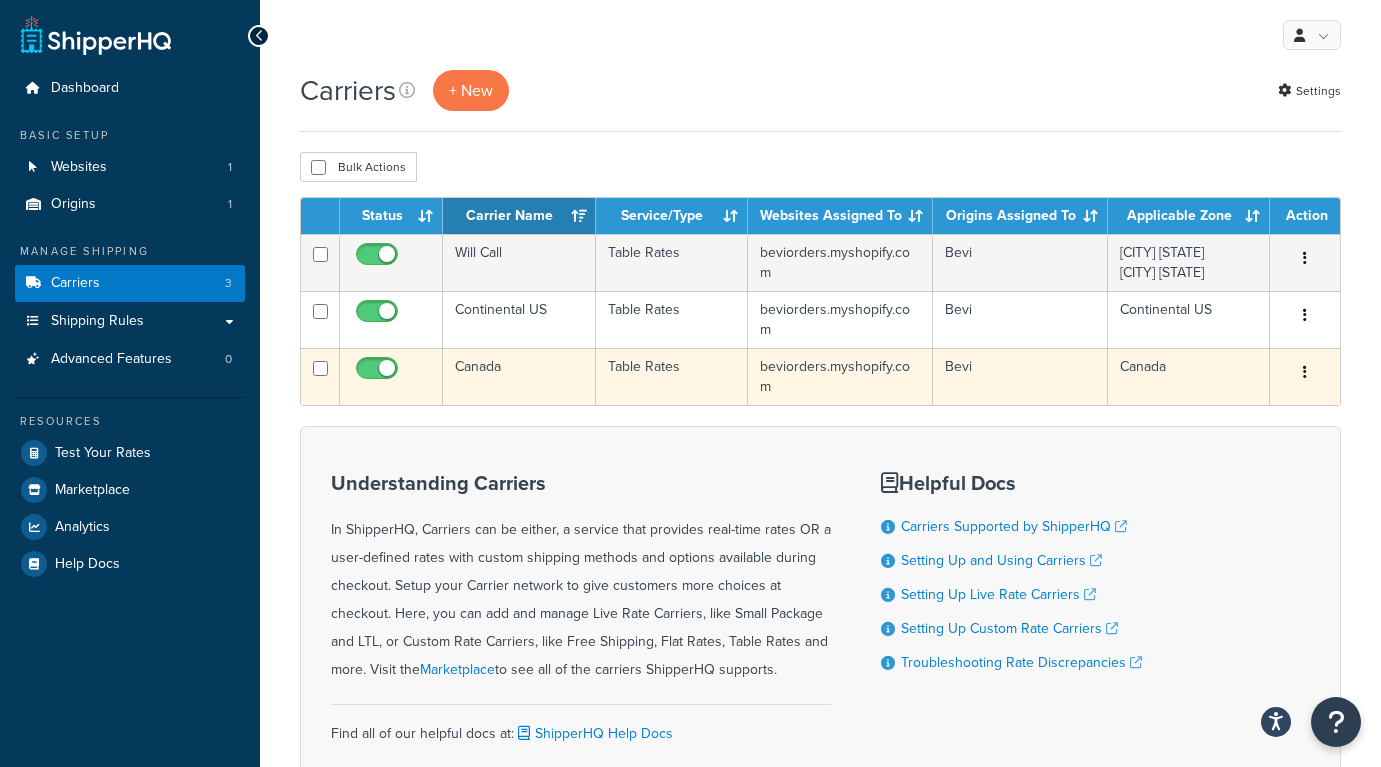 click on "Table Rates" at bounding box center (672, 376) 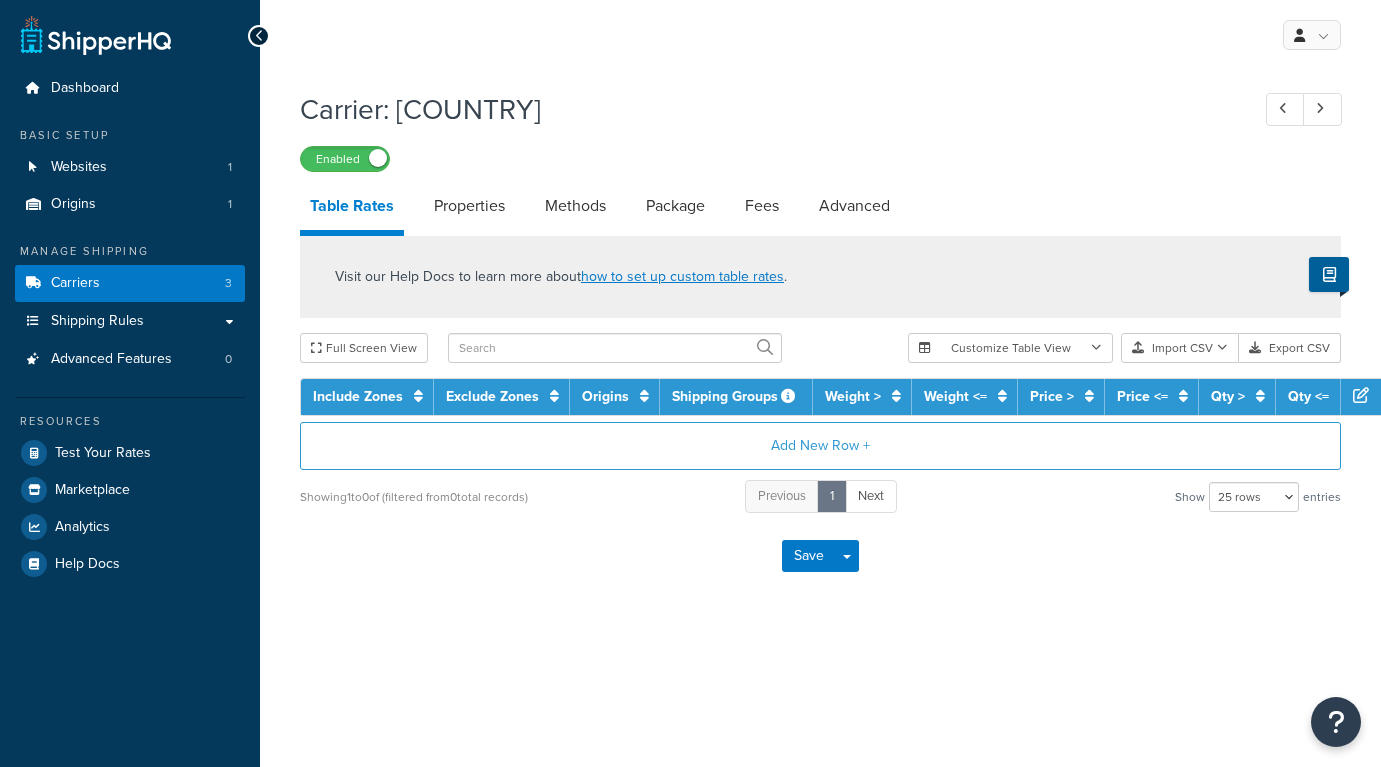 select on "25" 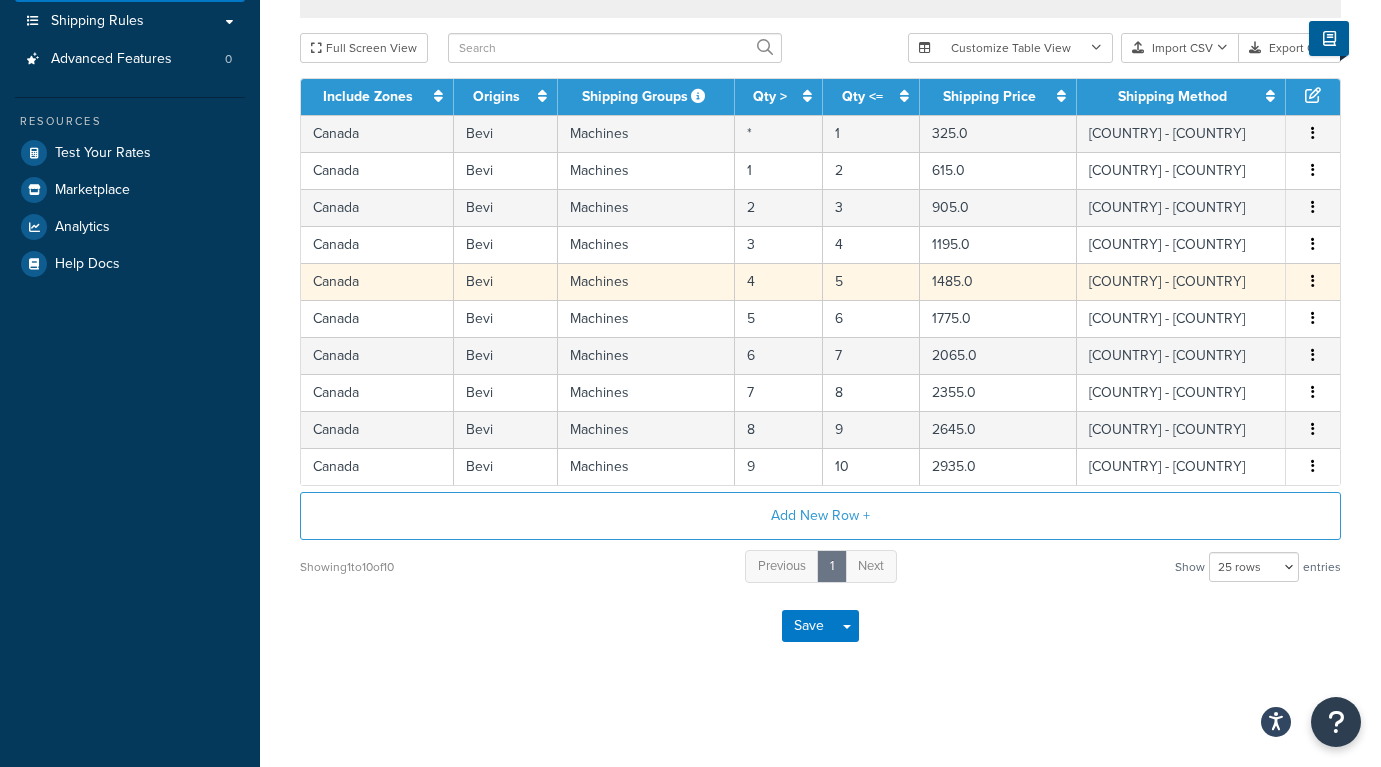 scroll, scrollTop: 0, scrollLeft: 0, axis: both 